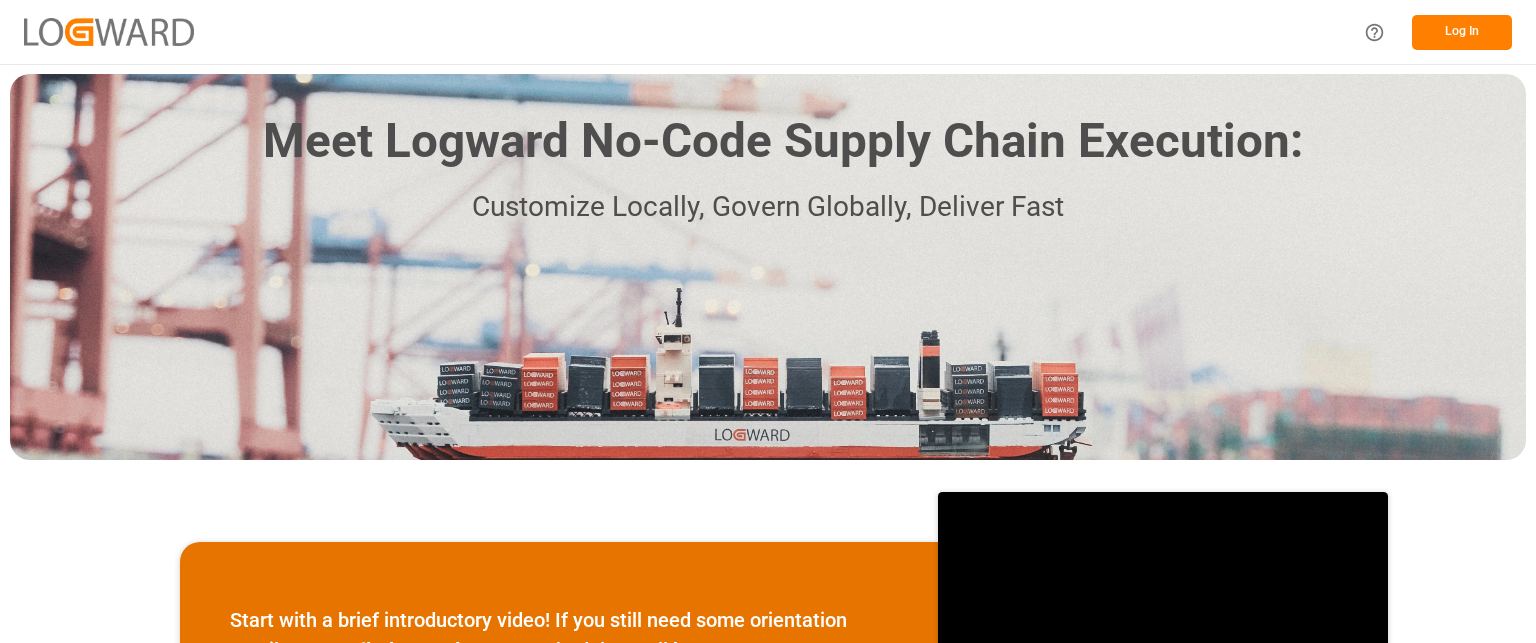 scroll, scrollTop: 0, scrollLeft: 0, axis: both 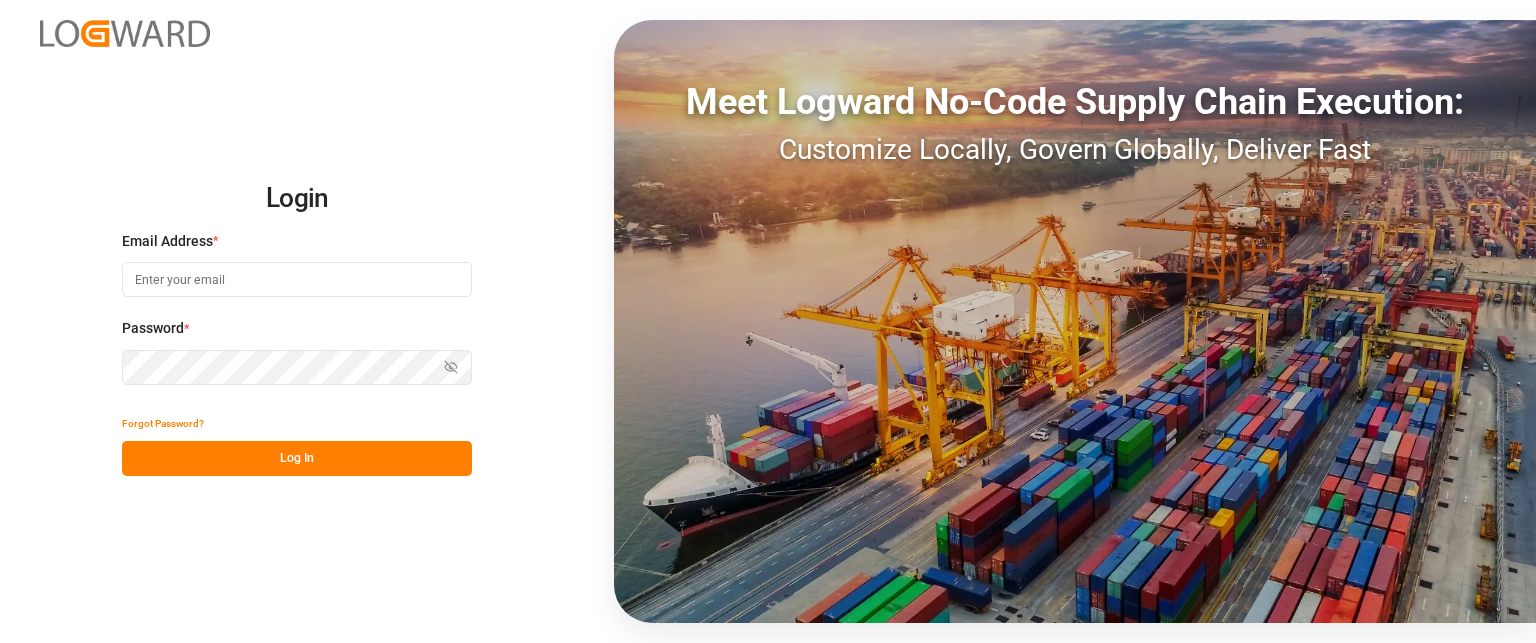 type on "[EMAIL]" 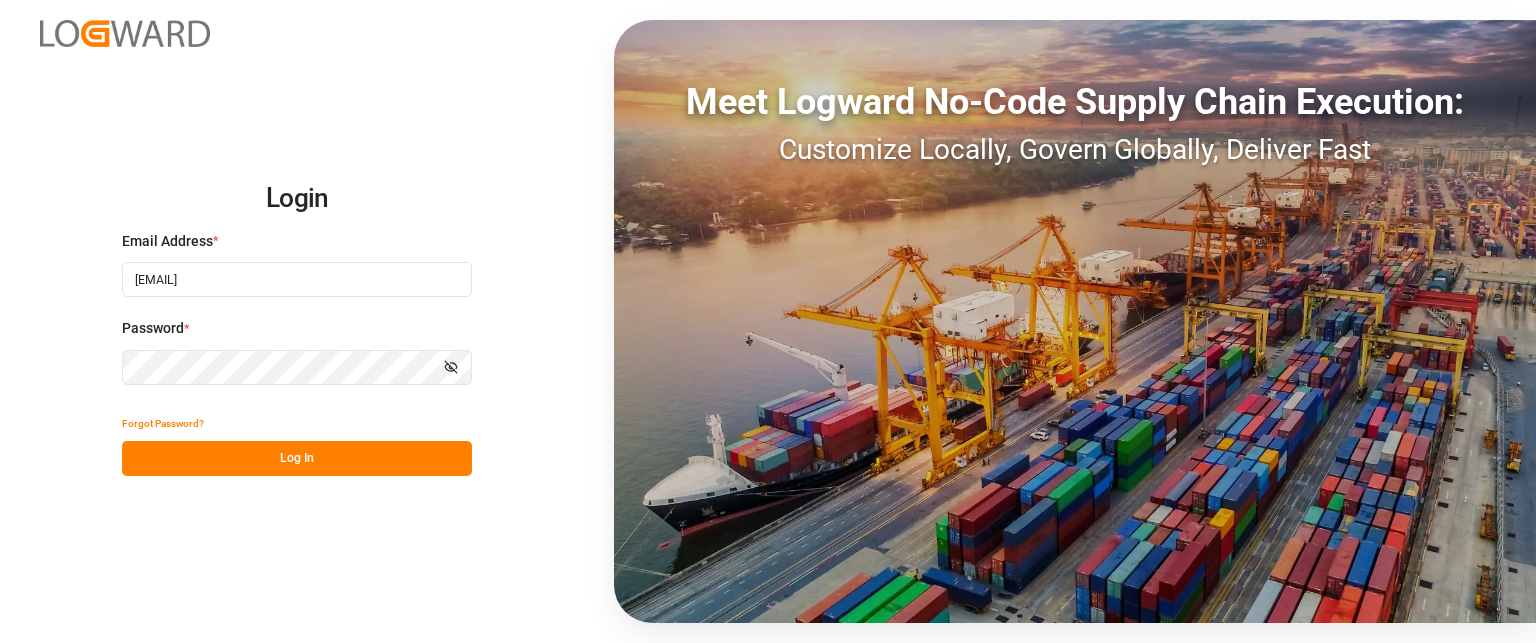 click on "Log In" at bounding box center [297, 458] 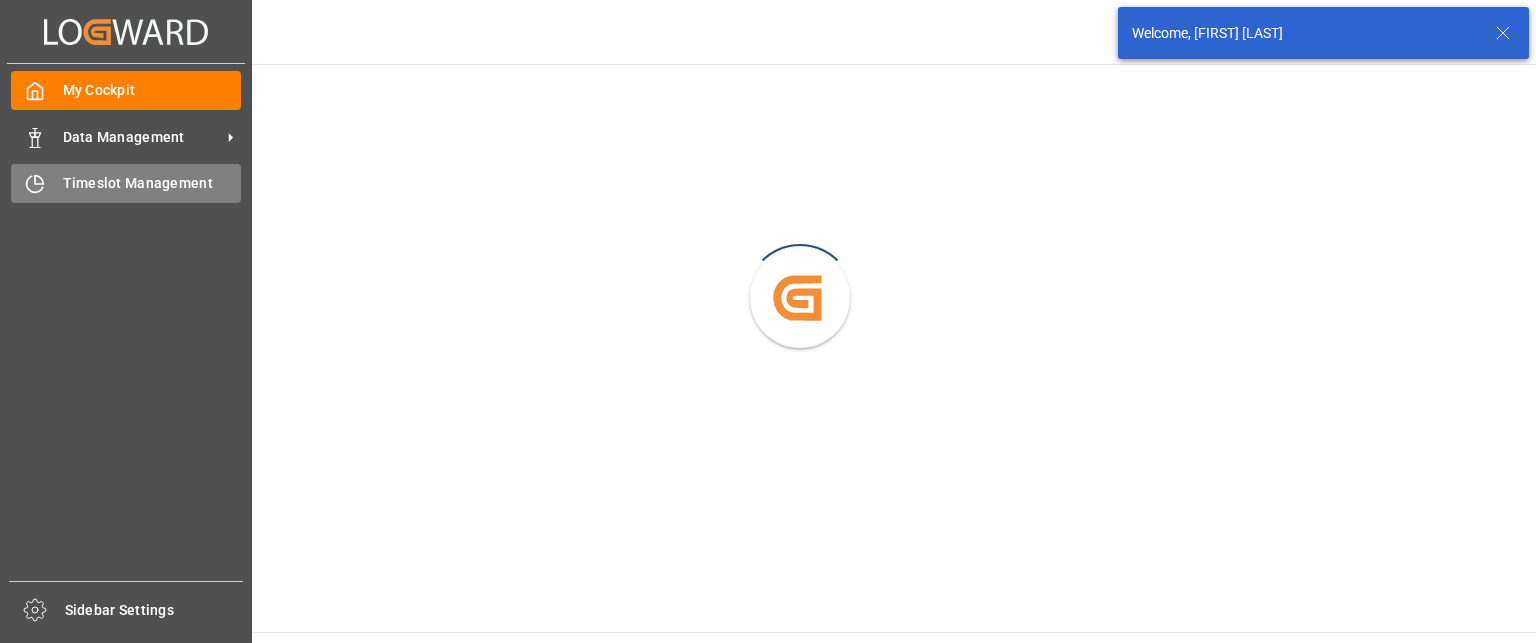 click on "Timeslot Management" at bounding box center (152, 183) 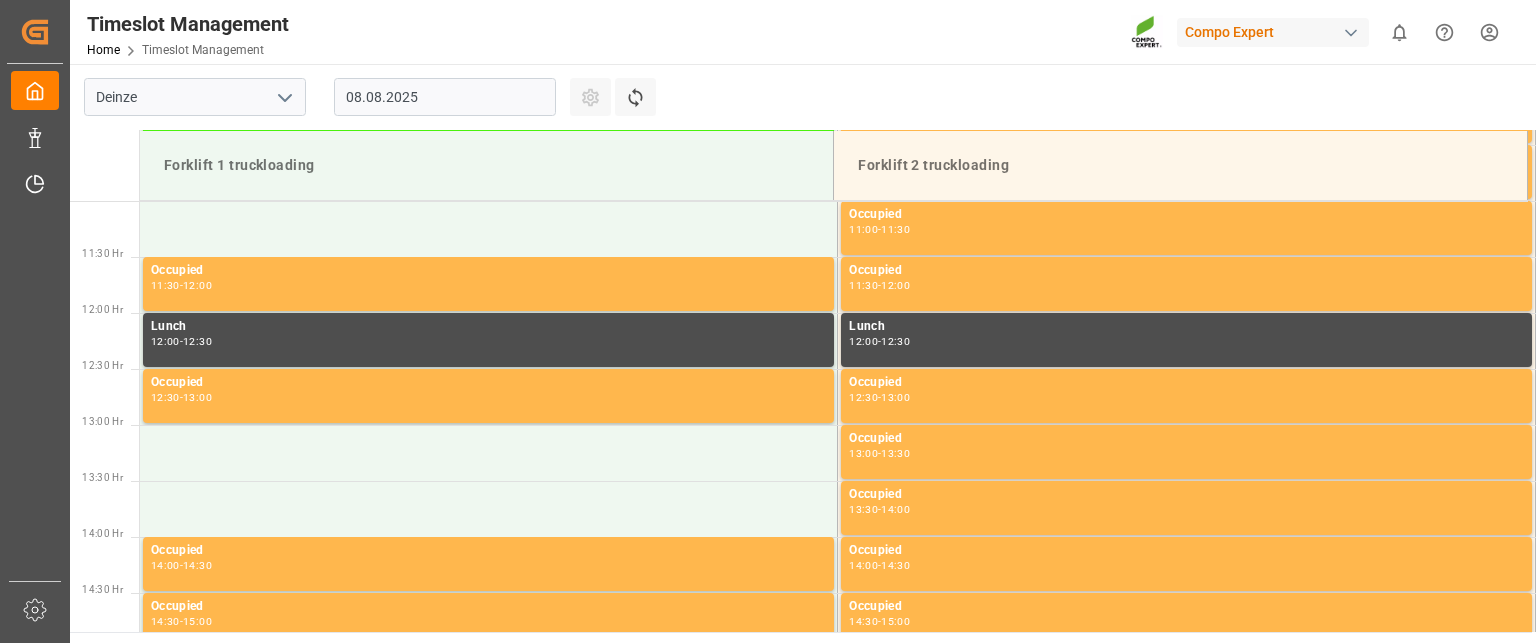 scroll, scrollTop: 1331, scrollLeft: 0, axis: vertical 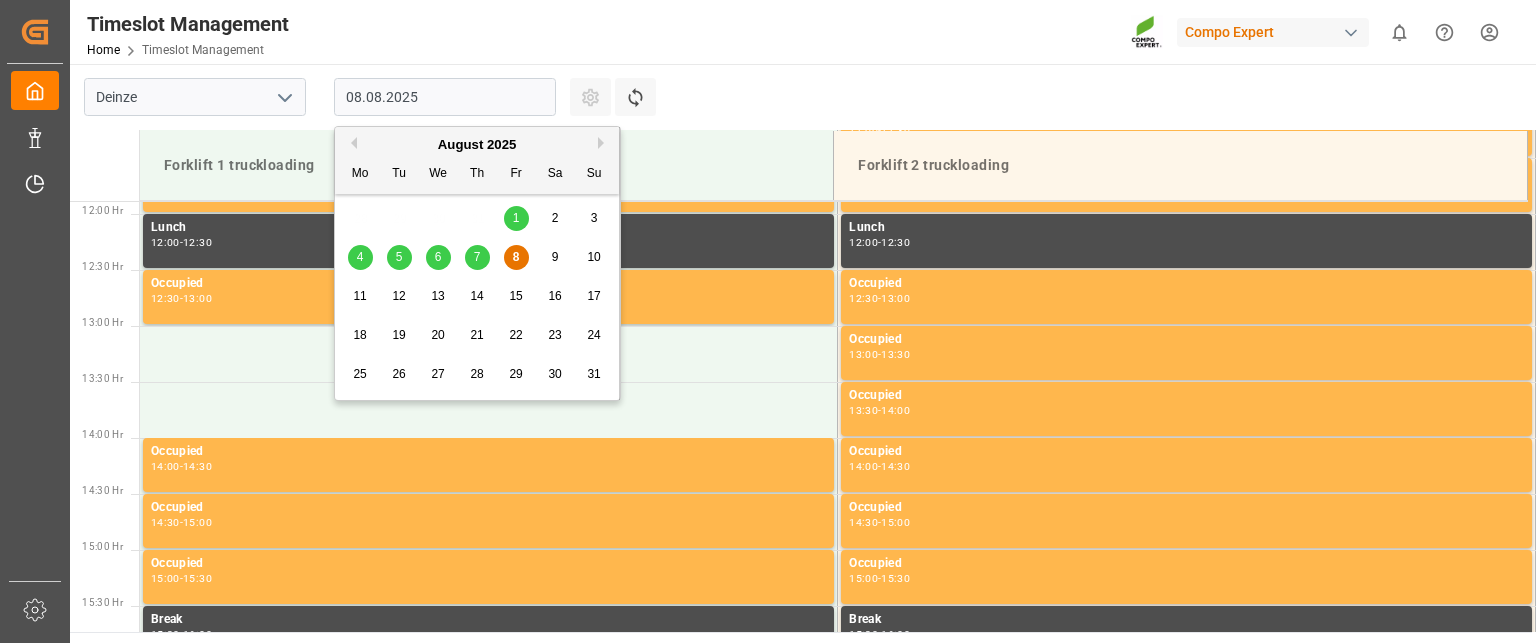 click on "08.08.2025" at bounding box center (445, 97) 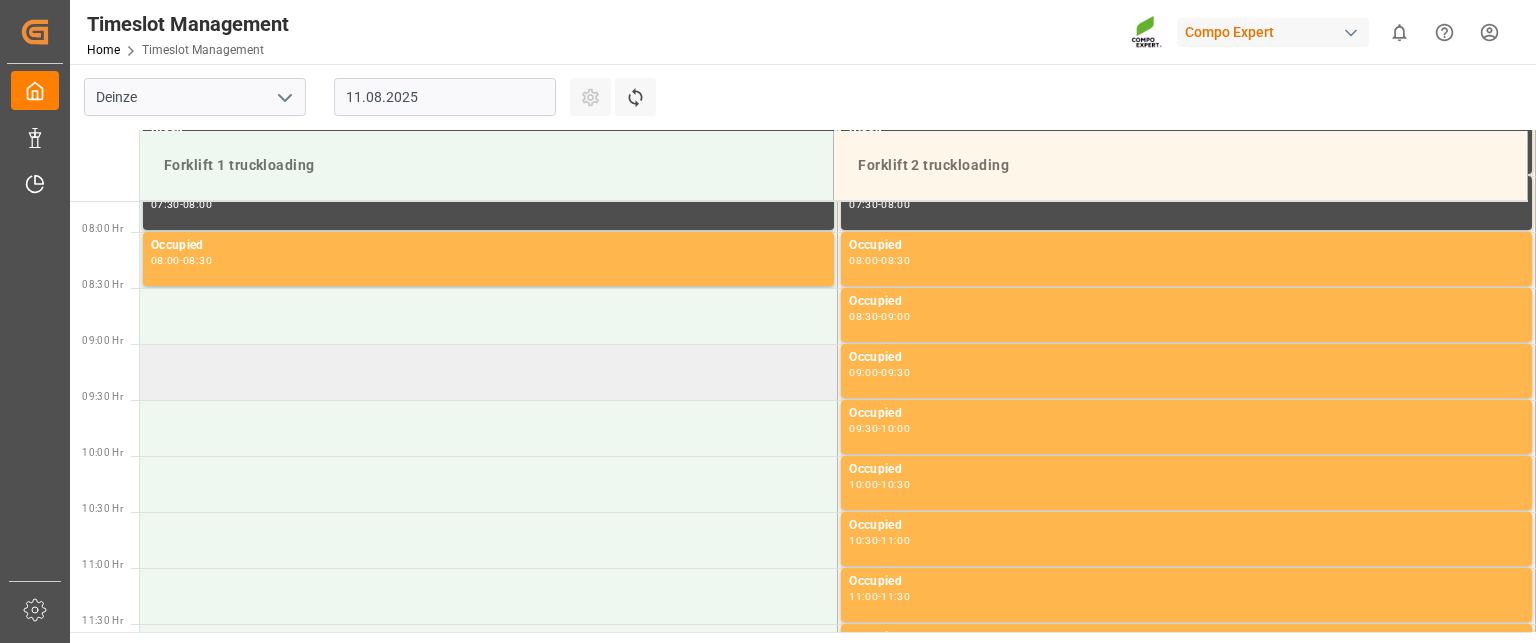 scroll, scrollTop: 831, scrollLeft: 0, axis: vertical 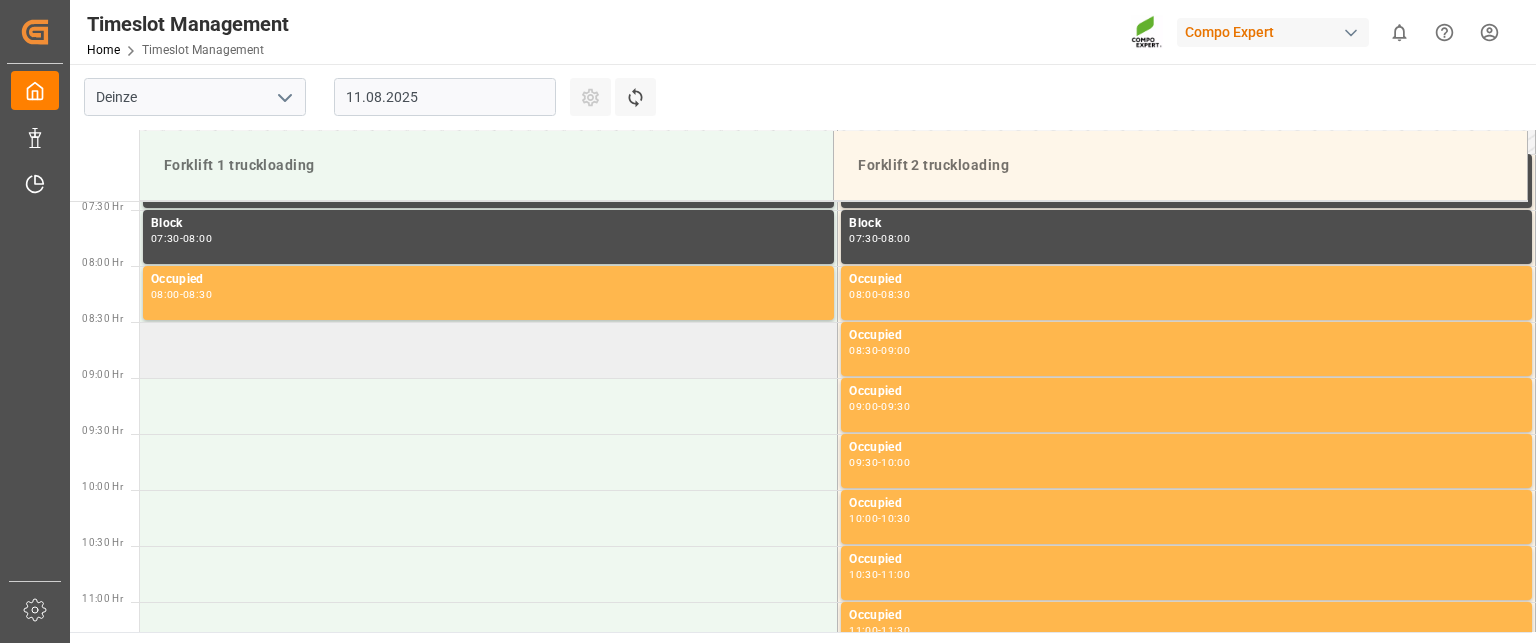 click at bounding box center (489, 350) 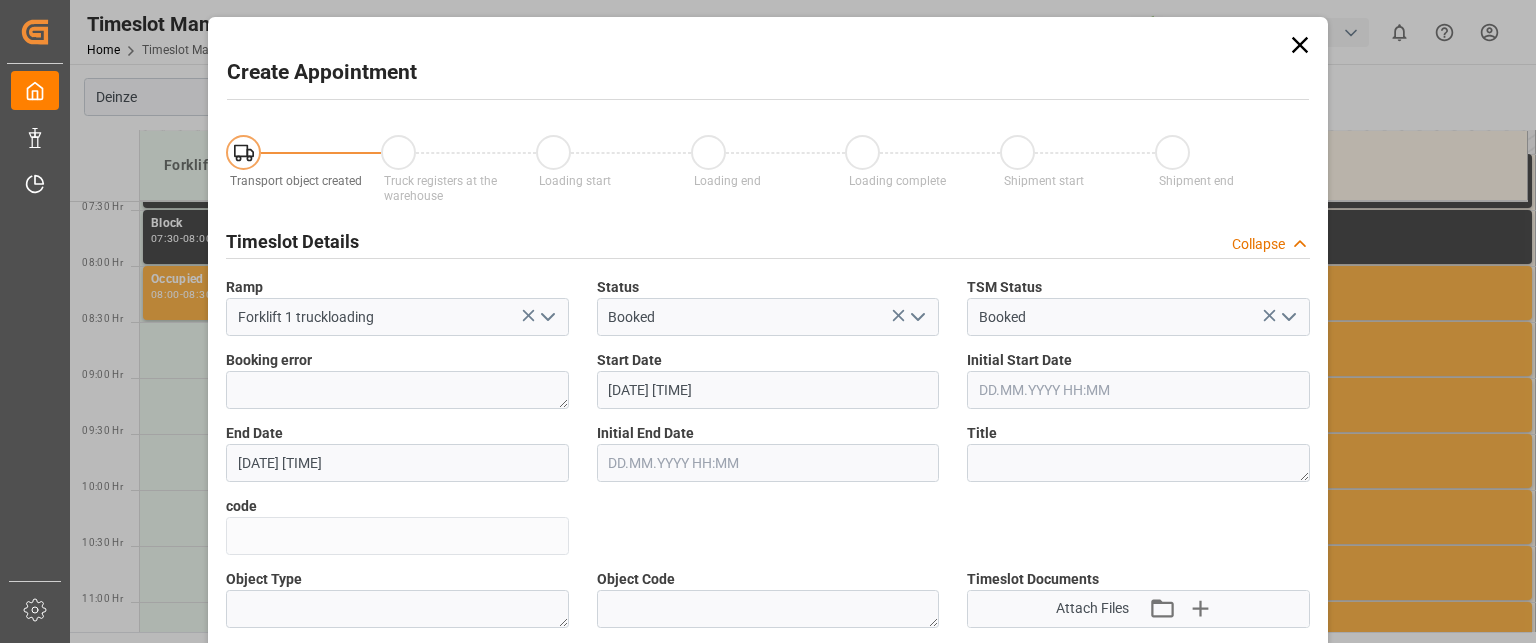 click on "Booking error" at bounding box center [397, 379] 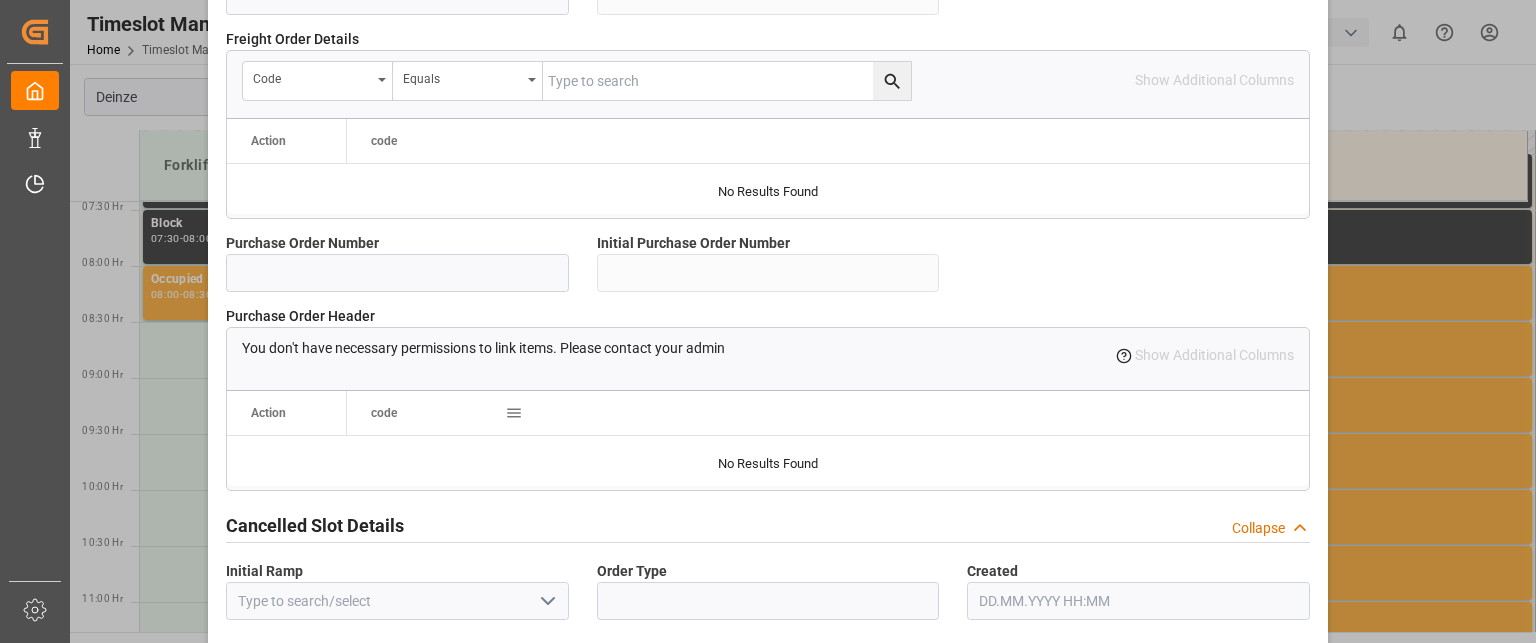 scroll, scrollTop: 1988, scrollLeft: 0, axis: vertical 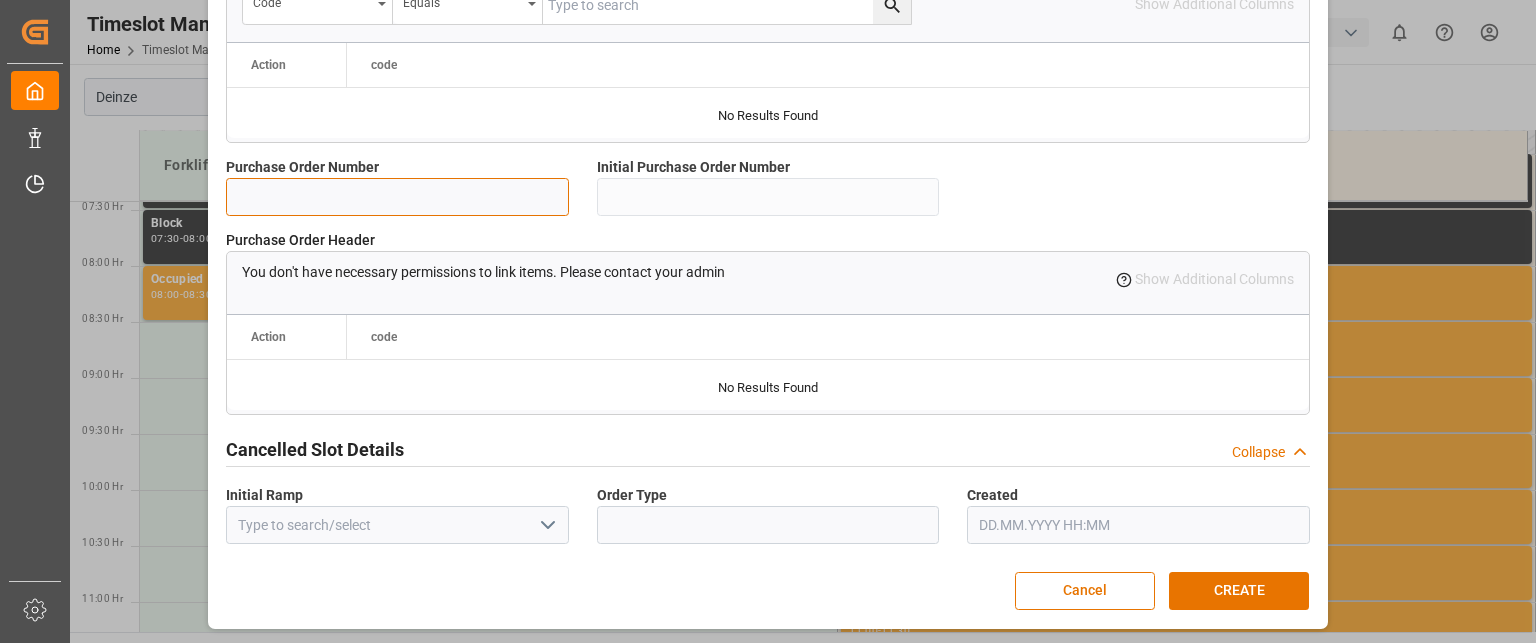click at bounding box center (397, 197) 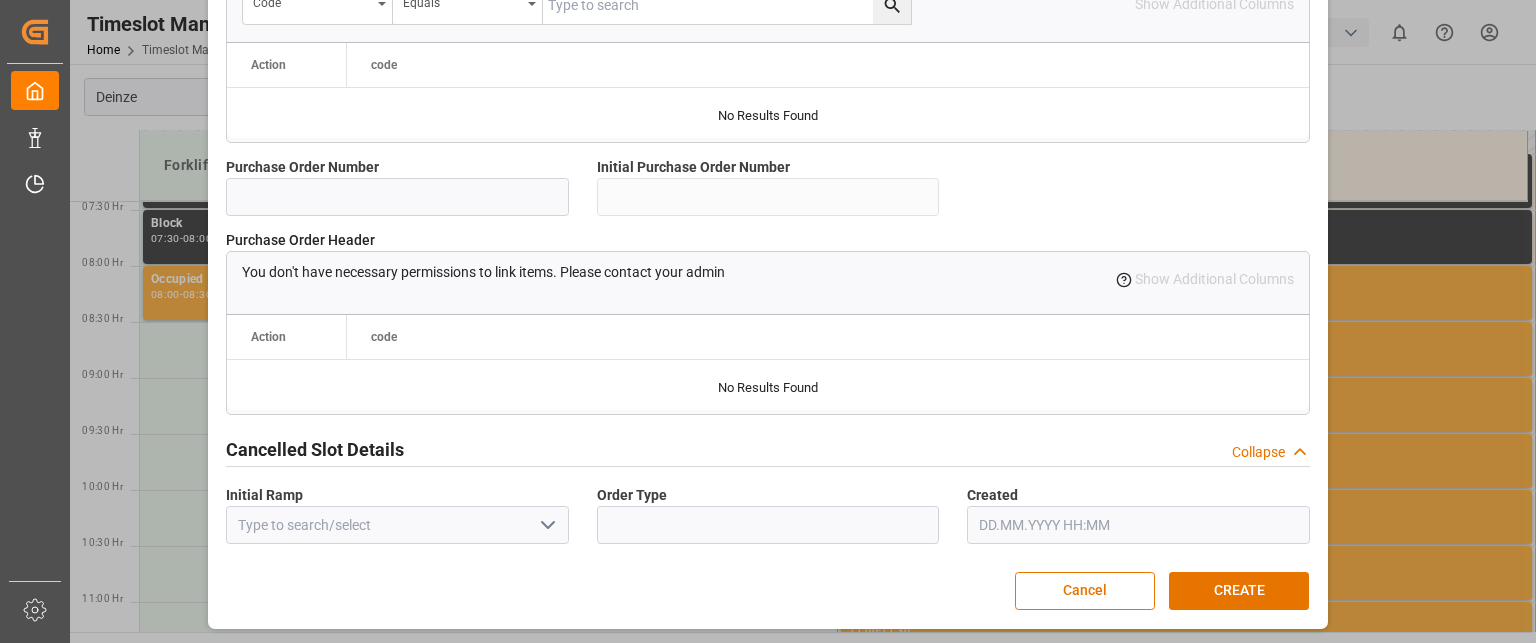 click on "code" at bounding box center (828, 337) 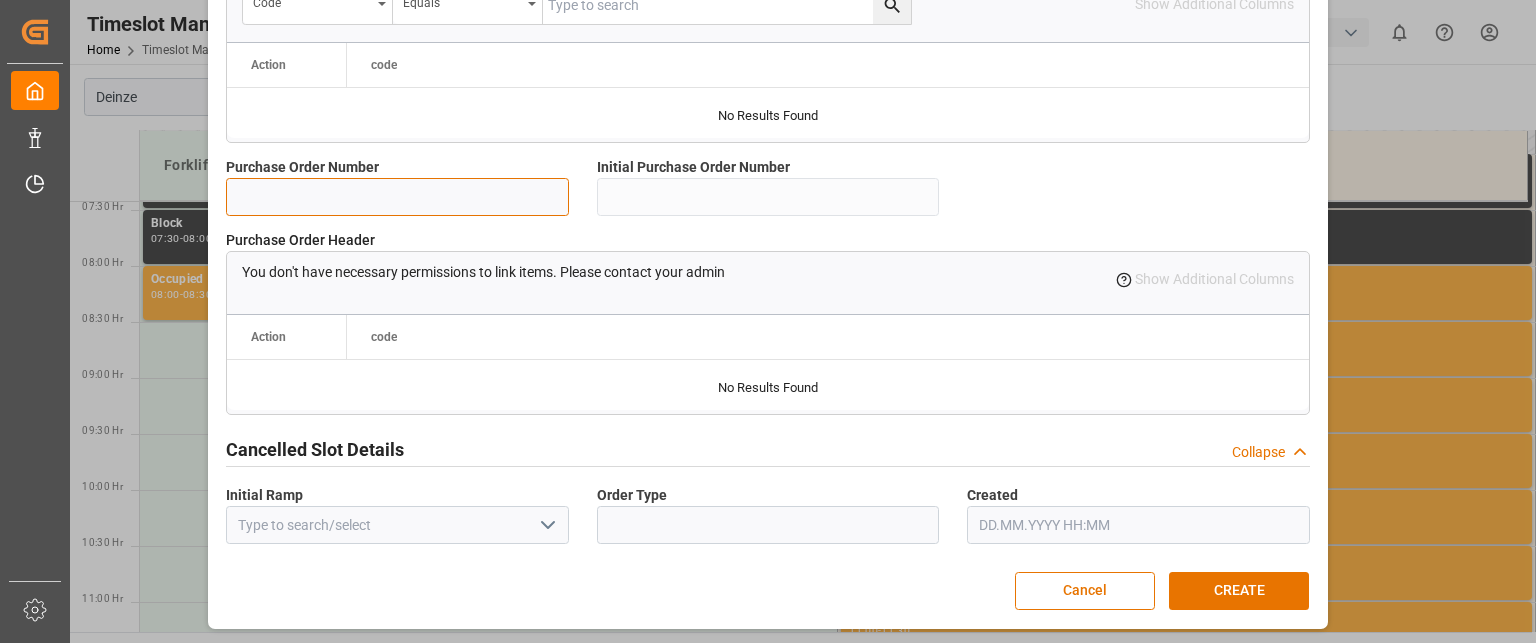 click at bounding box center [397, 197] 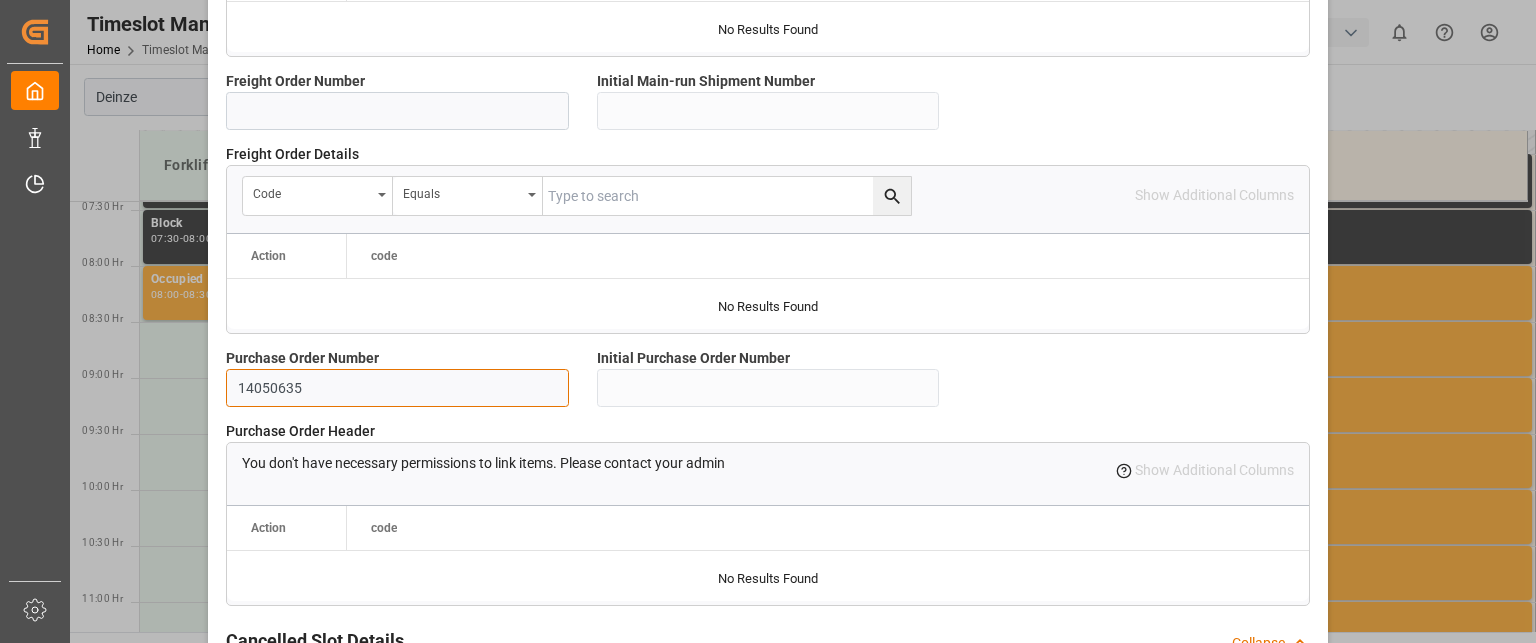 scroll, scrollTop: 1688, scrollLeft: 0, axis: vertical 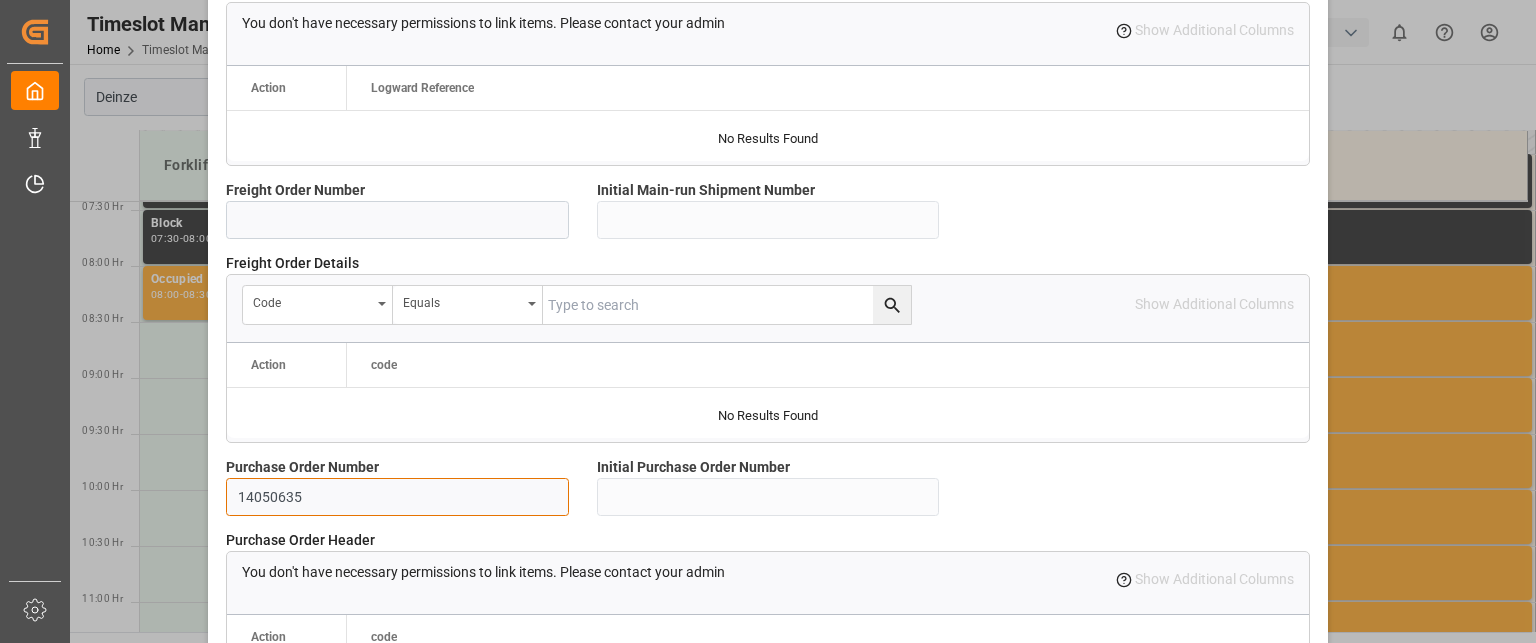 type on "14050635" 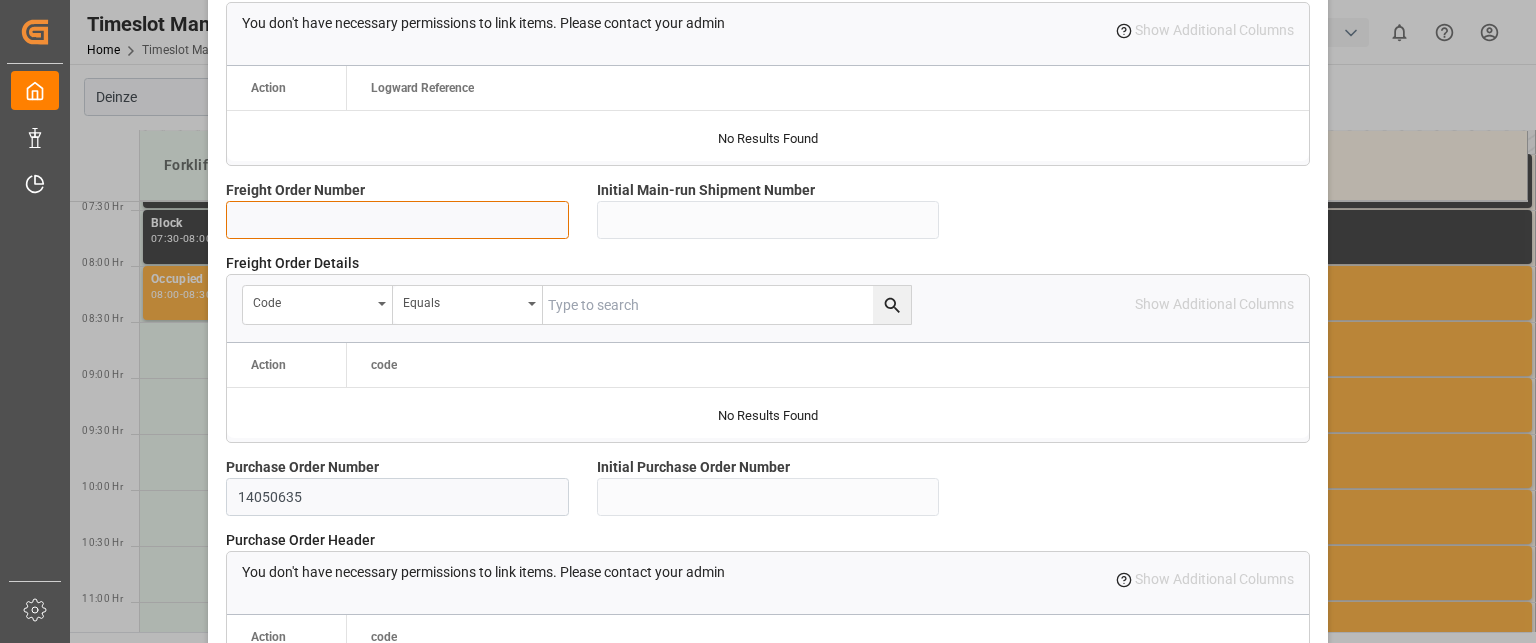 click at bounding box center (397, 220) 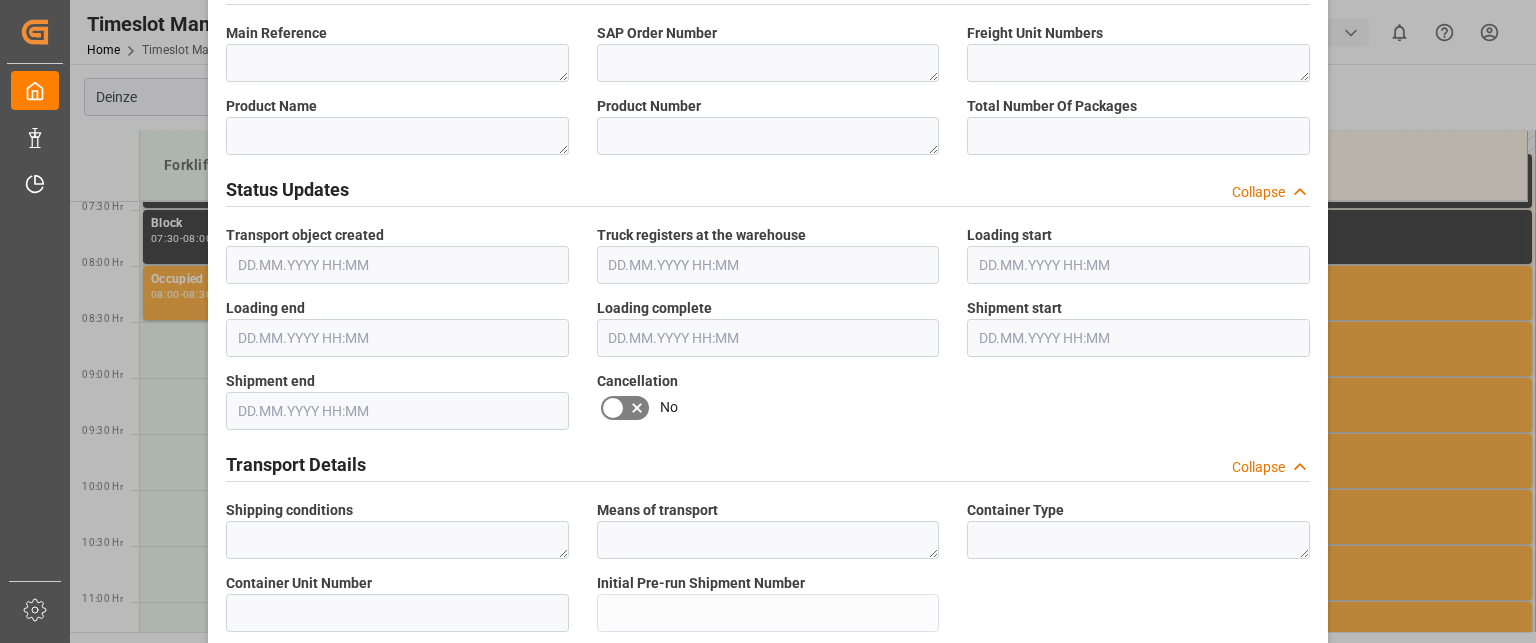 scroll, scrollTop: 988, scrollLeft: 0, axis: vertical 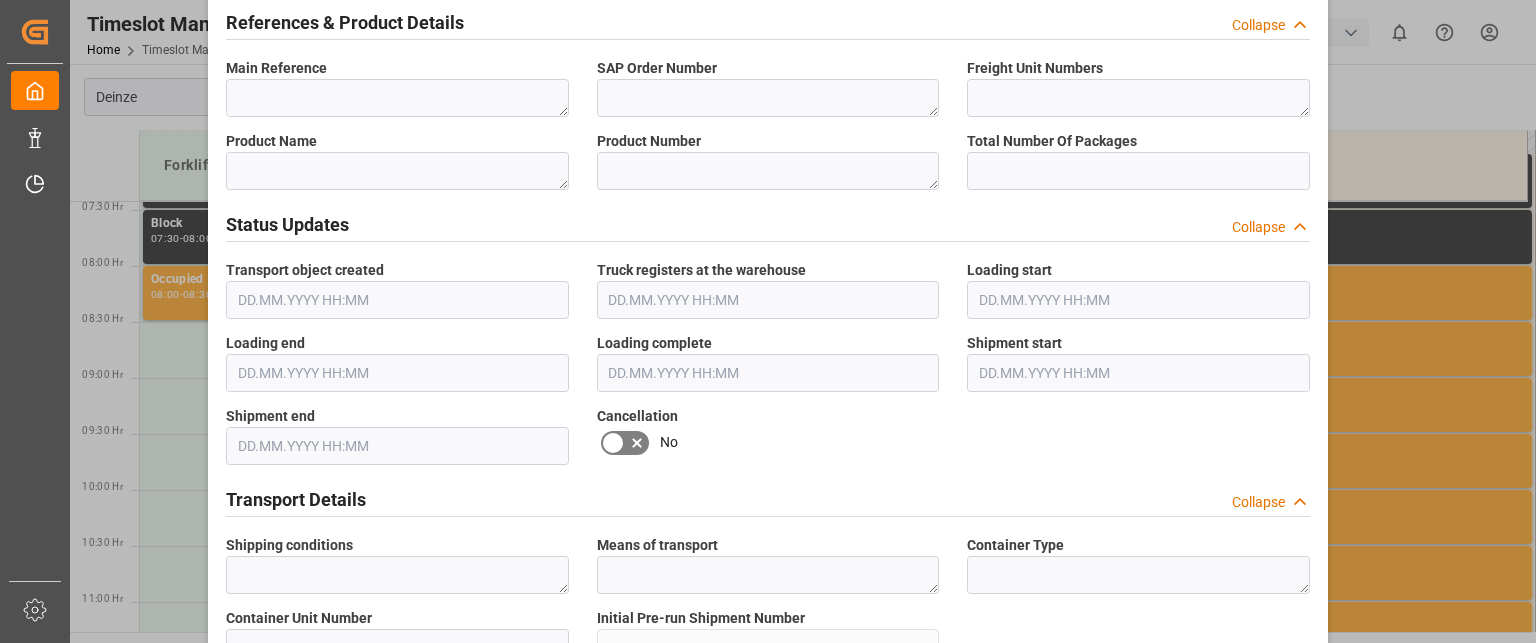 type on "14050635" 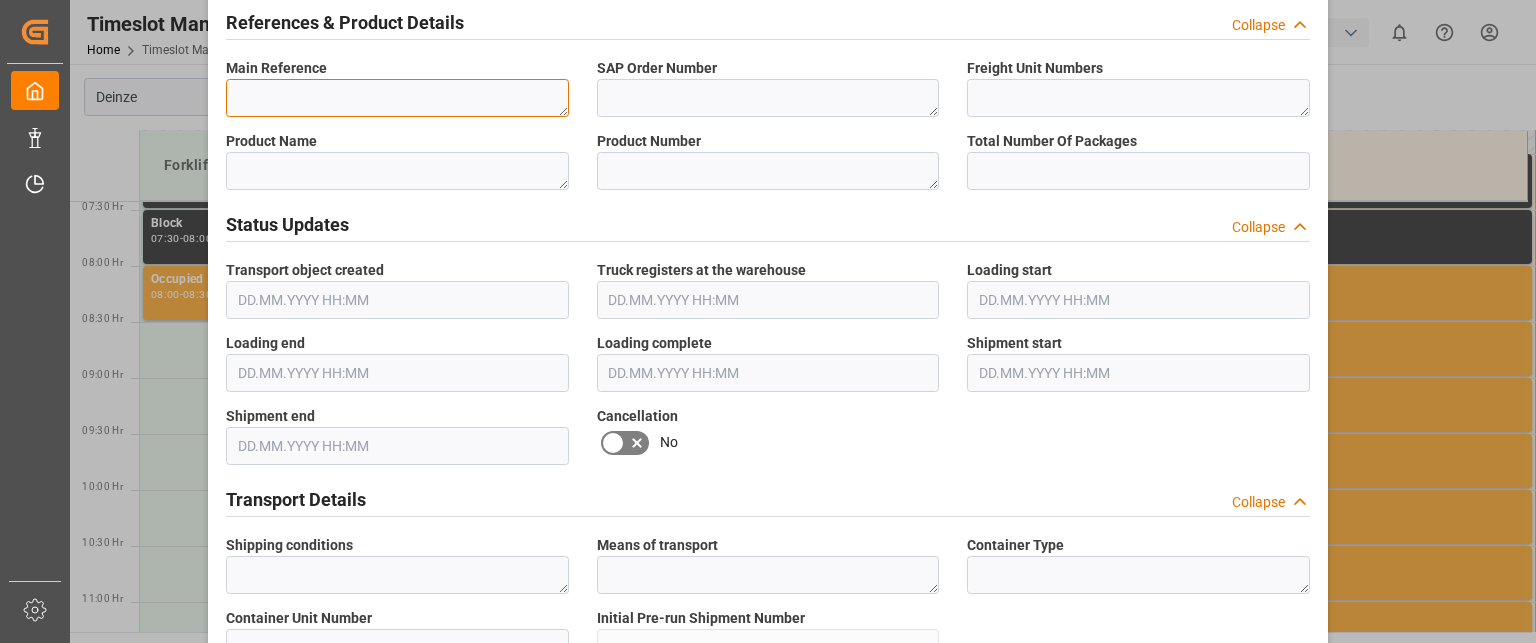 click at bounding box center (397, 98) 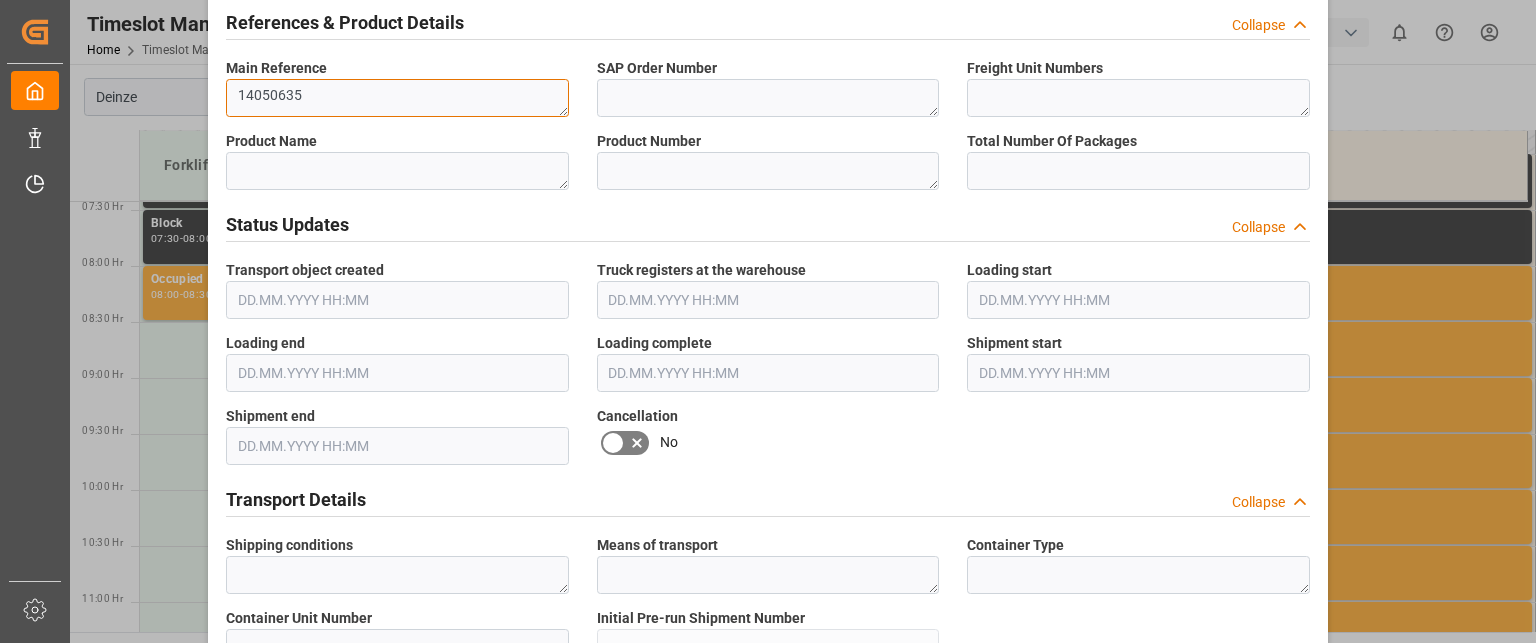 type on "14050635" 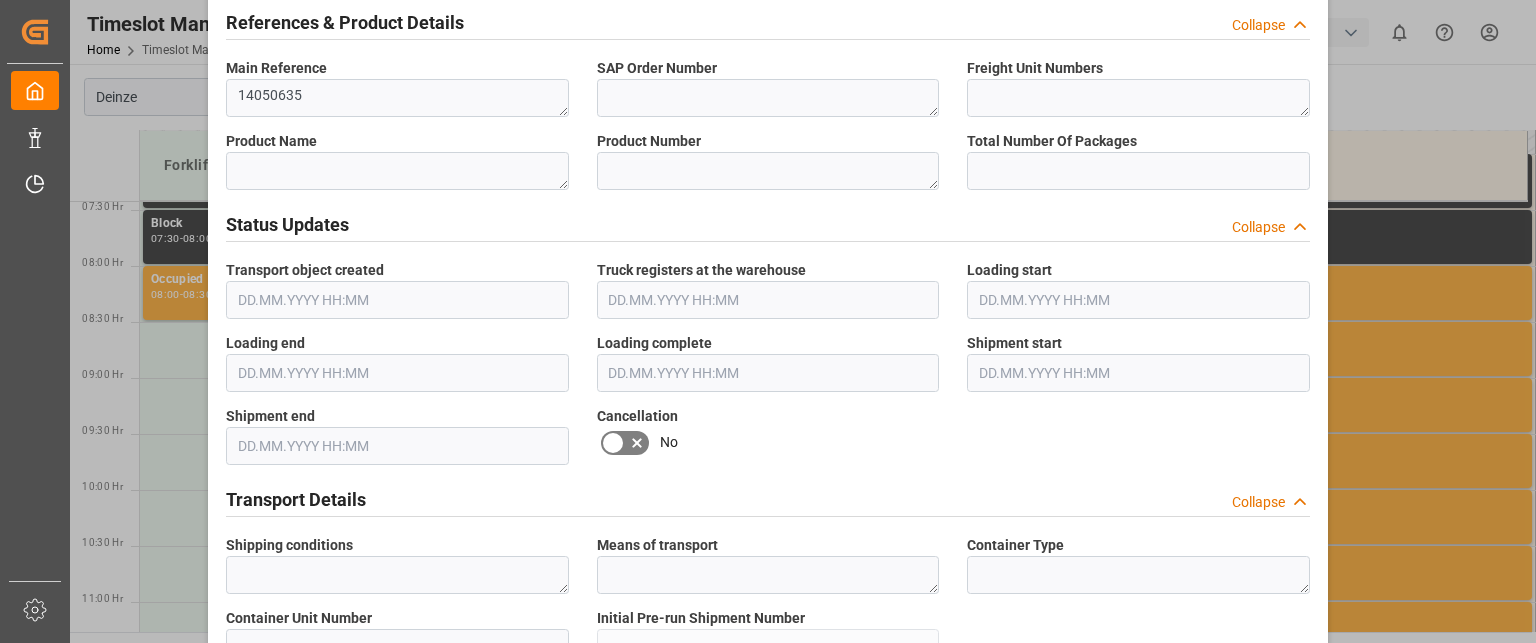 click on "References & Product Details Collapse" at bounding box center (768, 21) 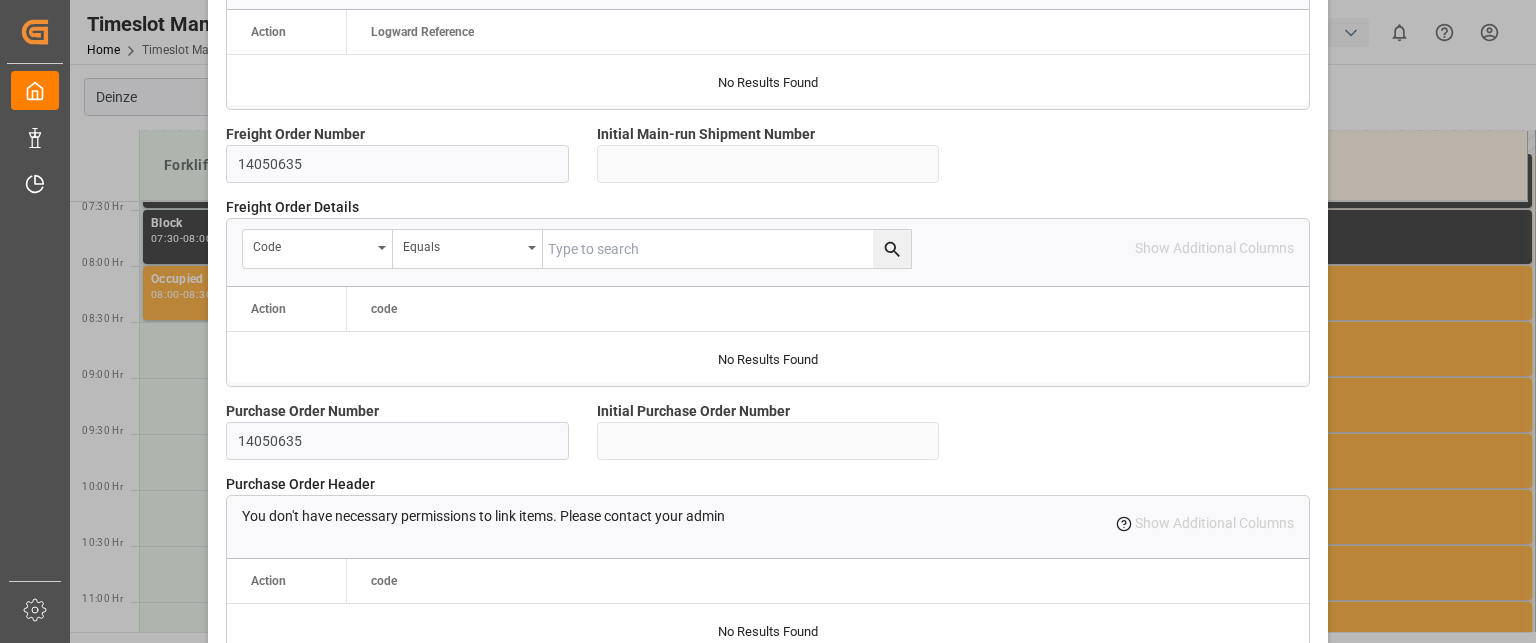 scroll, scrollTop: 1842, scrollLeft: 0, axis: vertical 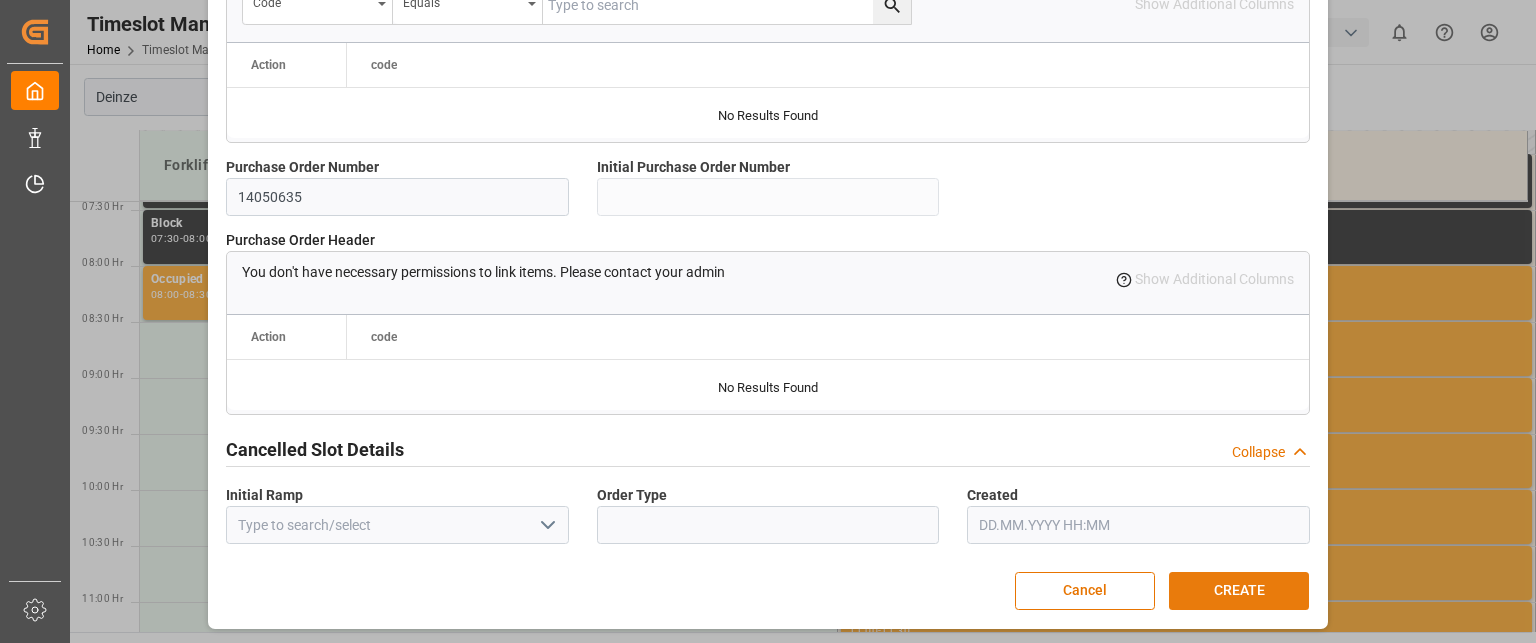click on "CREATE" at bounding box center (1239, 591) 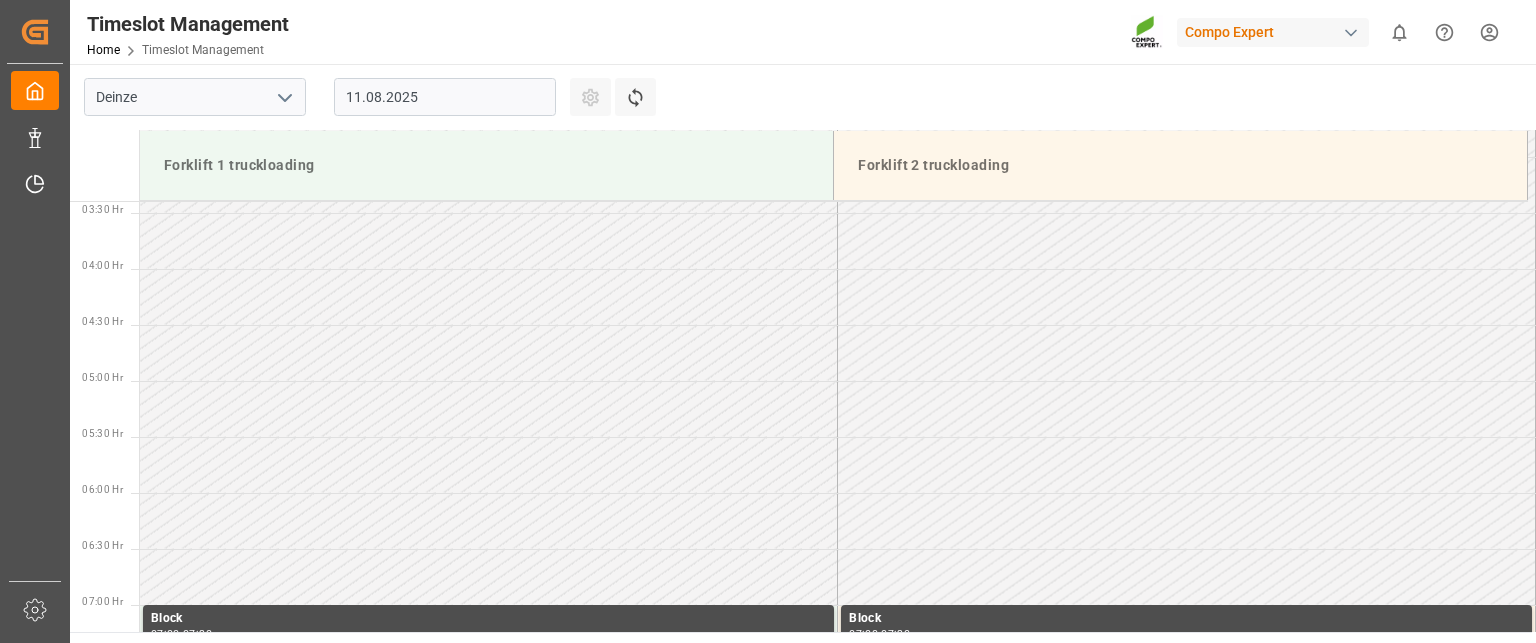 scroll, scrollTop: 171, scrollLeft: 0, axis: vertical 